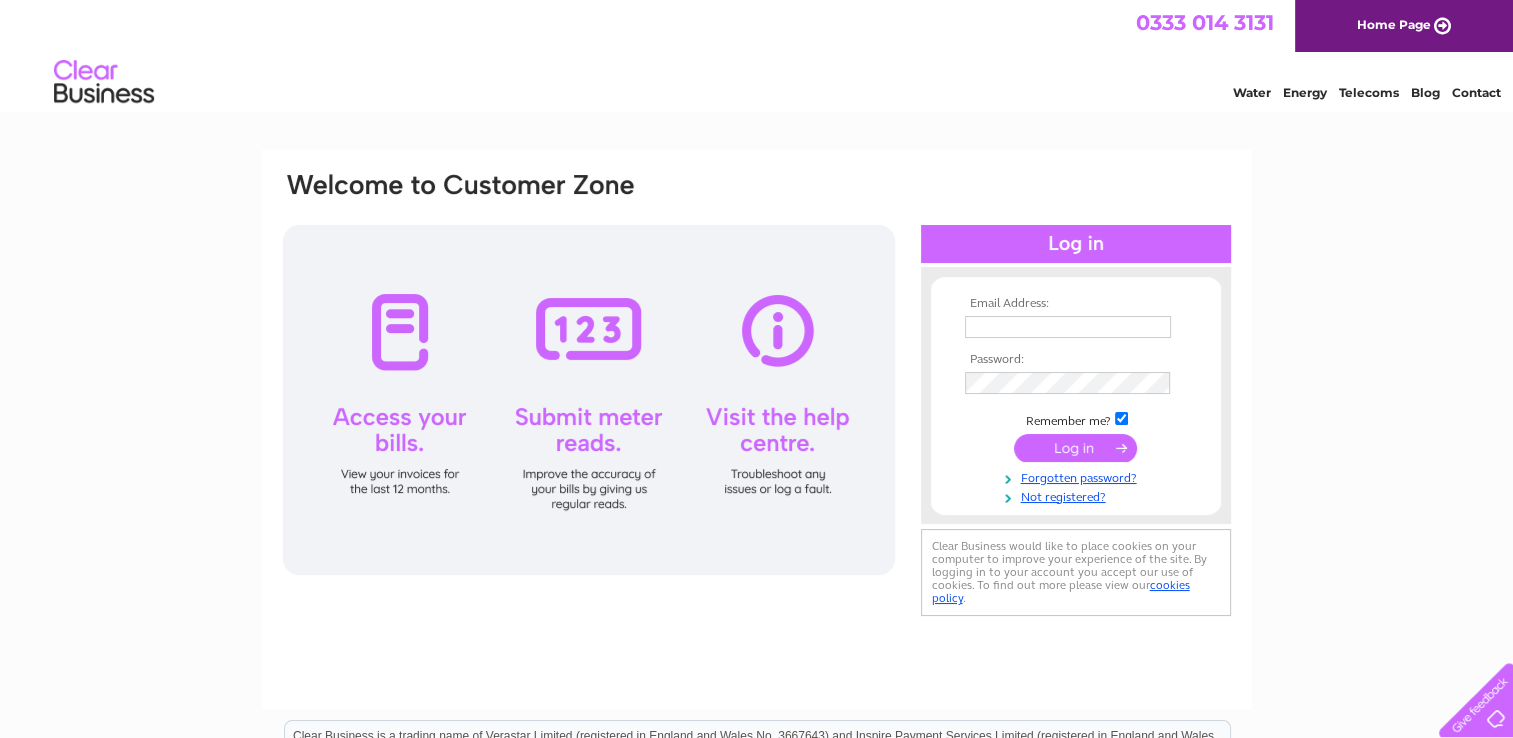 scroll, scrollTop: 0, scrollLeft: 0, axis: both 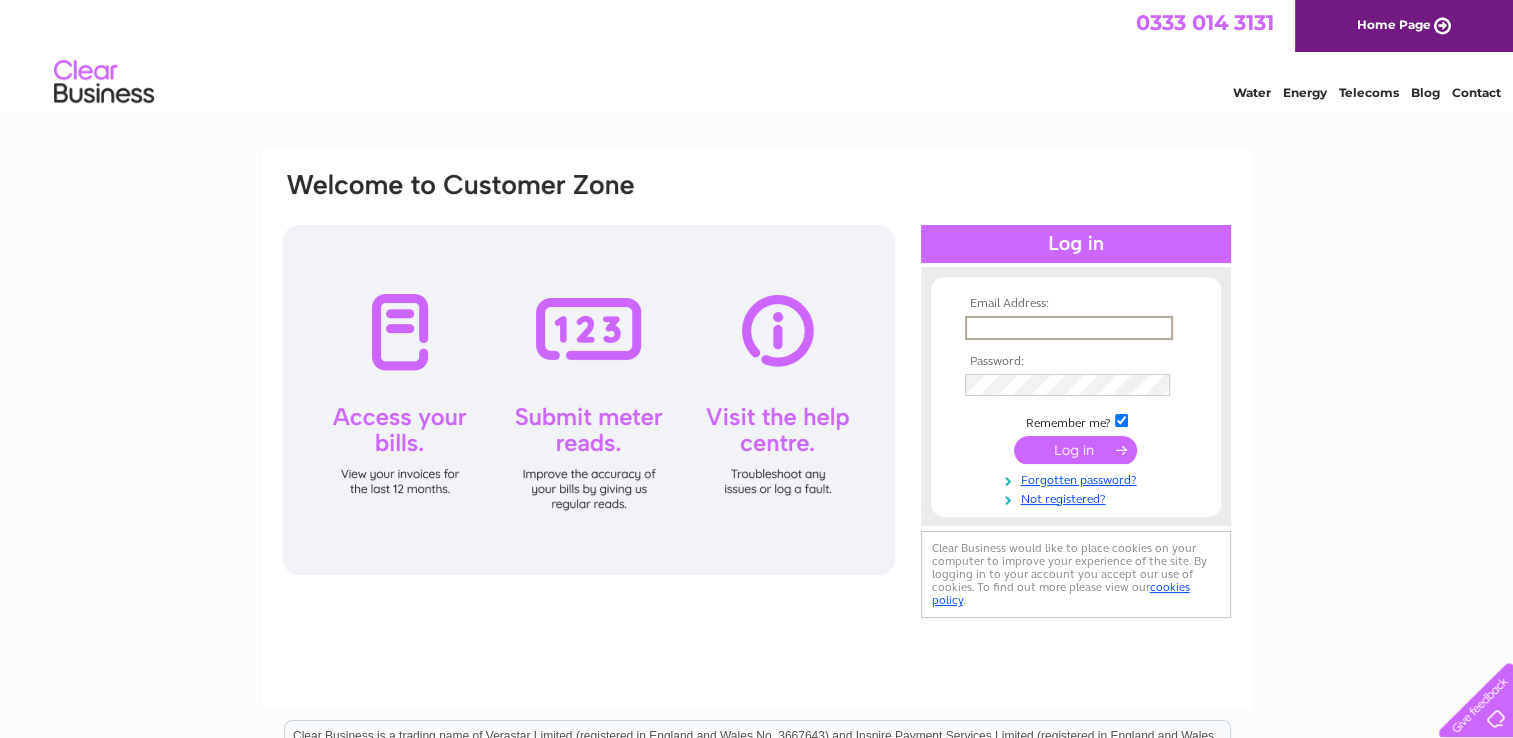 click at bounding box center (1069, 328) 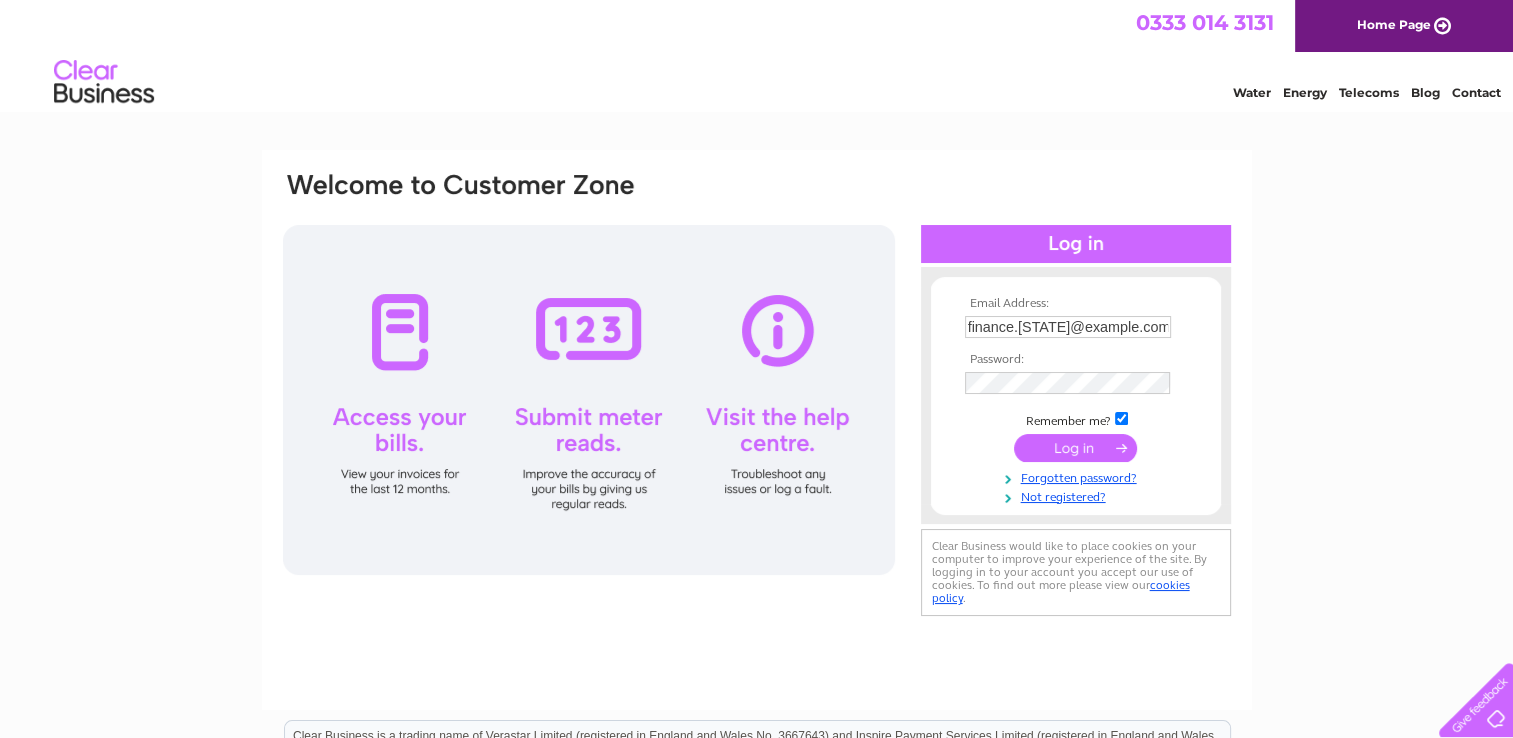 click at bounding box center (1075, 448) 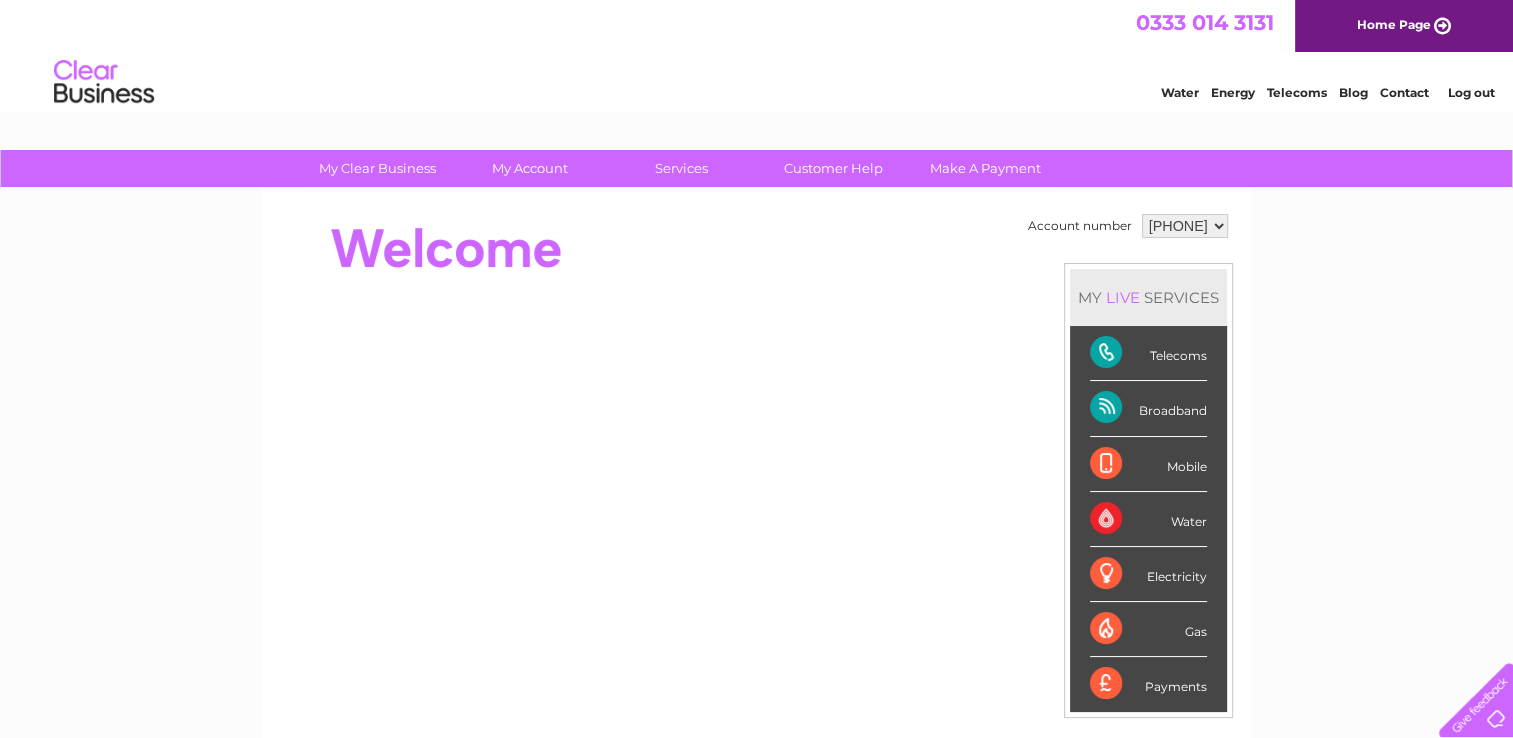 scroll, scrollTop: 0, scrollLeft: 0, axis: both 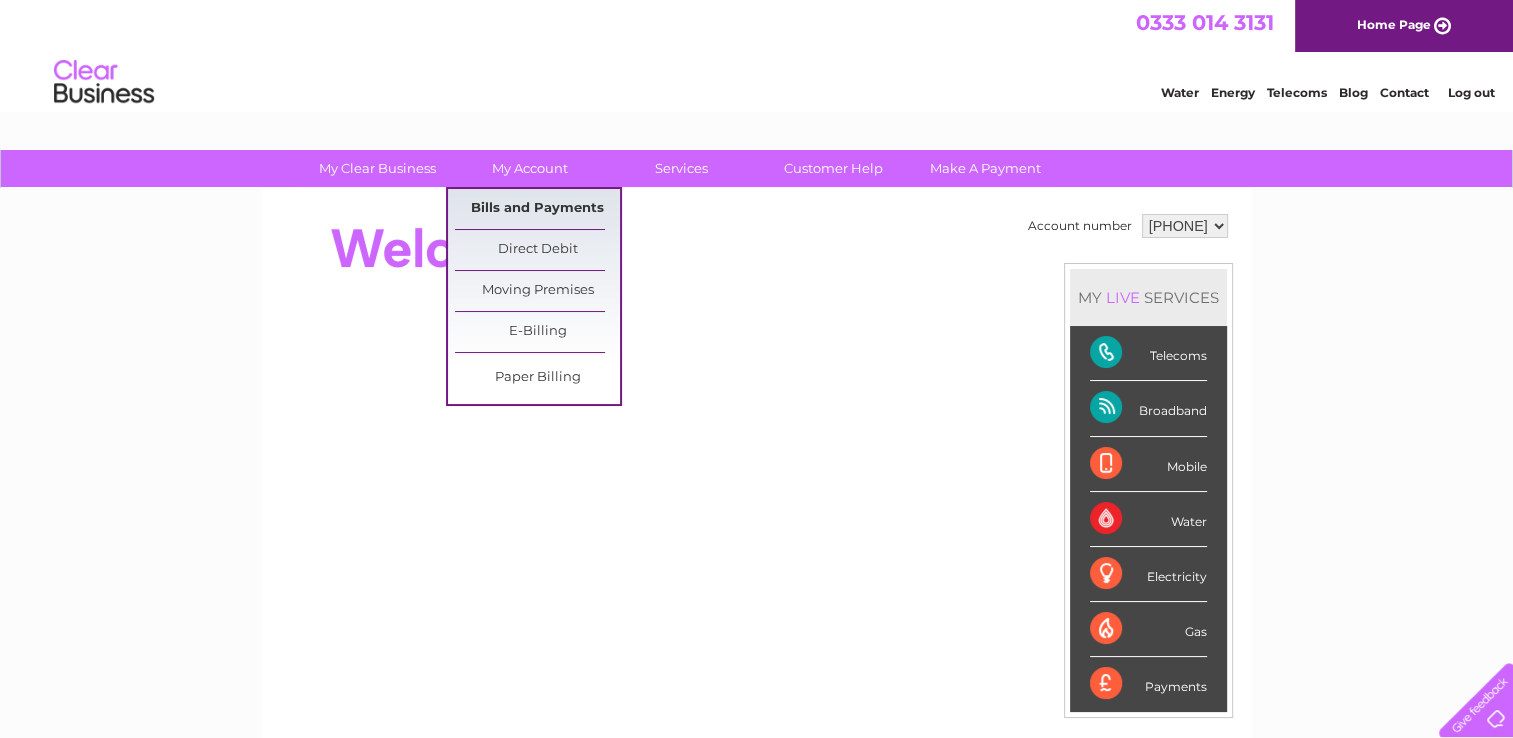 click on "Bills and Payments" at bounding box center [537, 209] 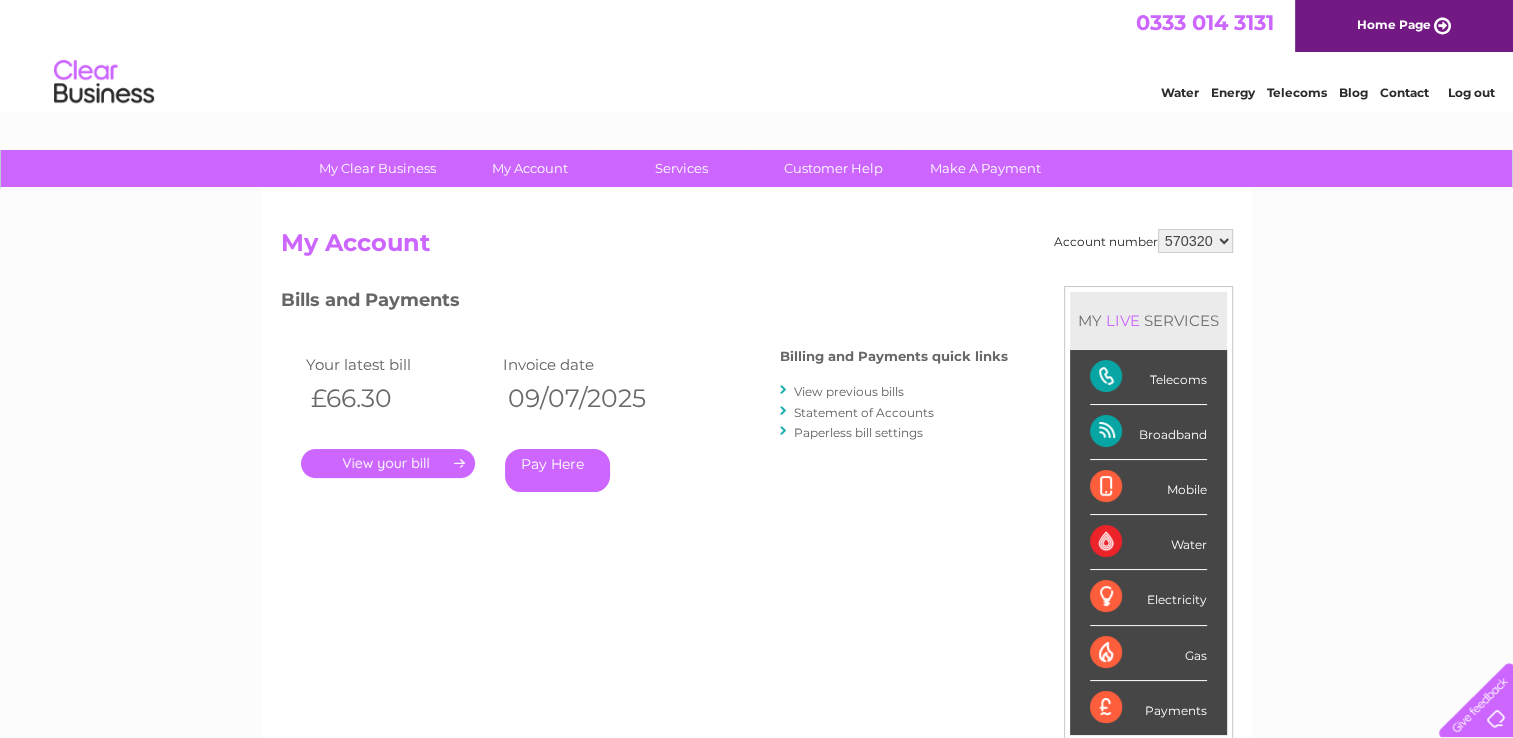 scroll, scrollTop: 0, scrollLeft: 0, axis: both 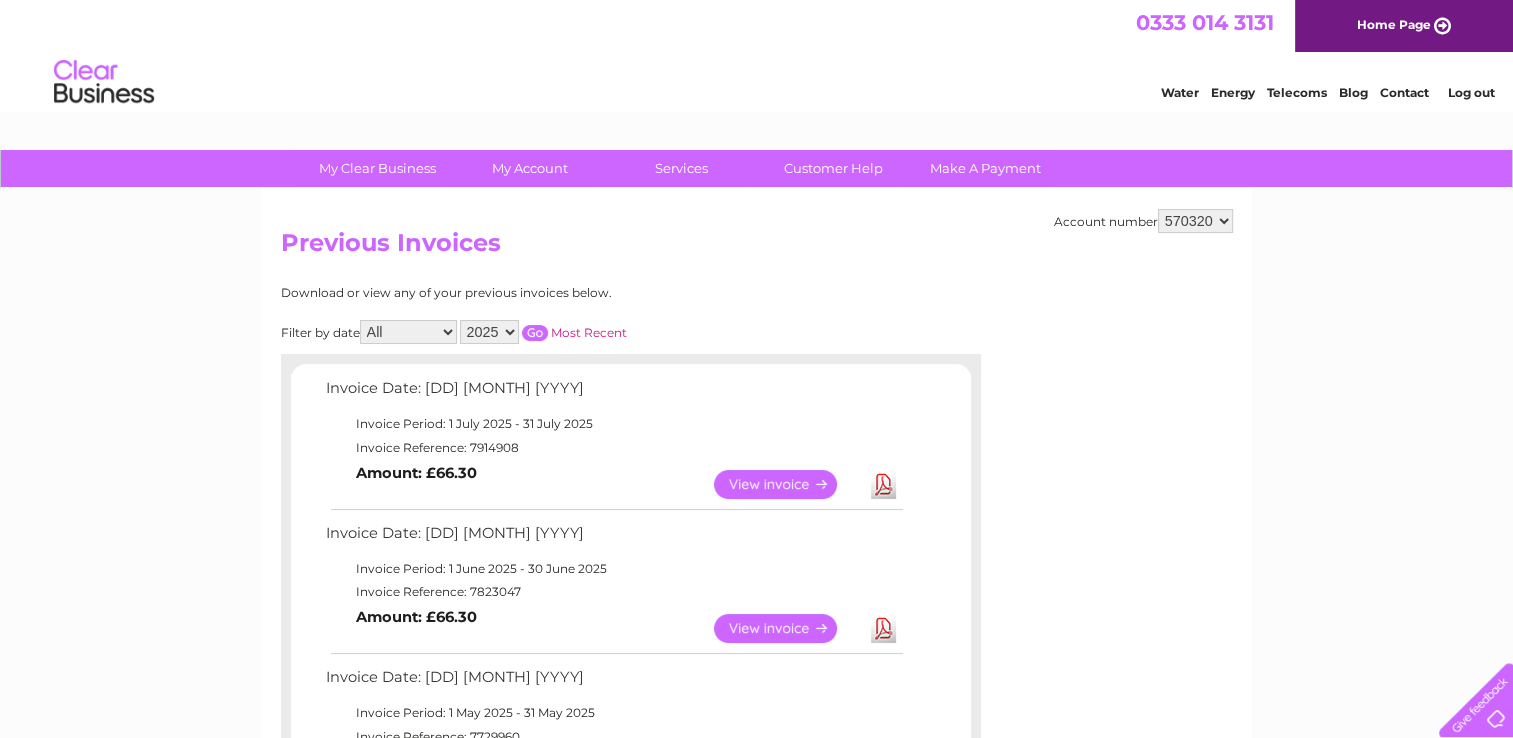 click on "View" at bounding box center (787, 628) 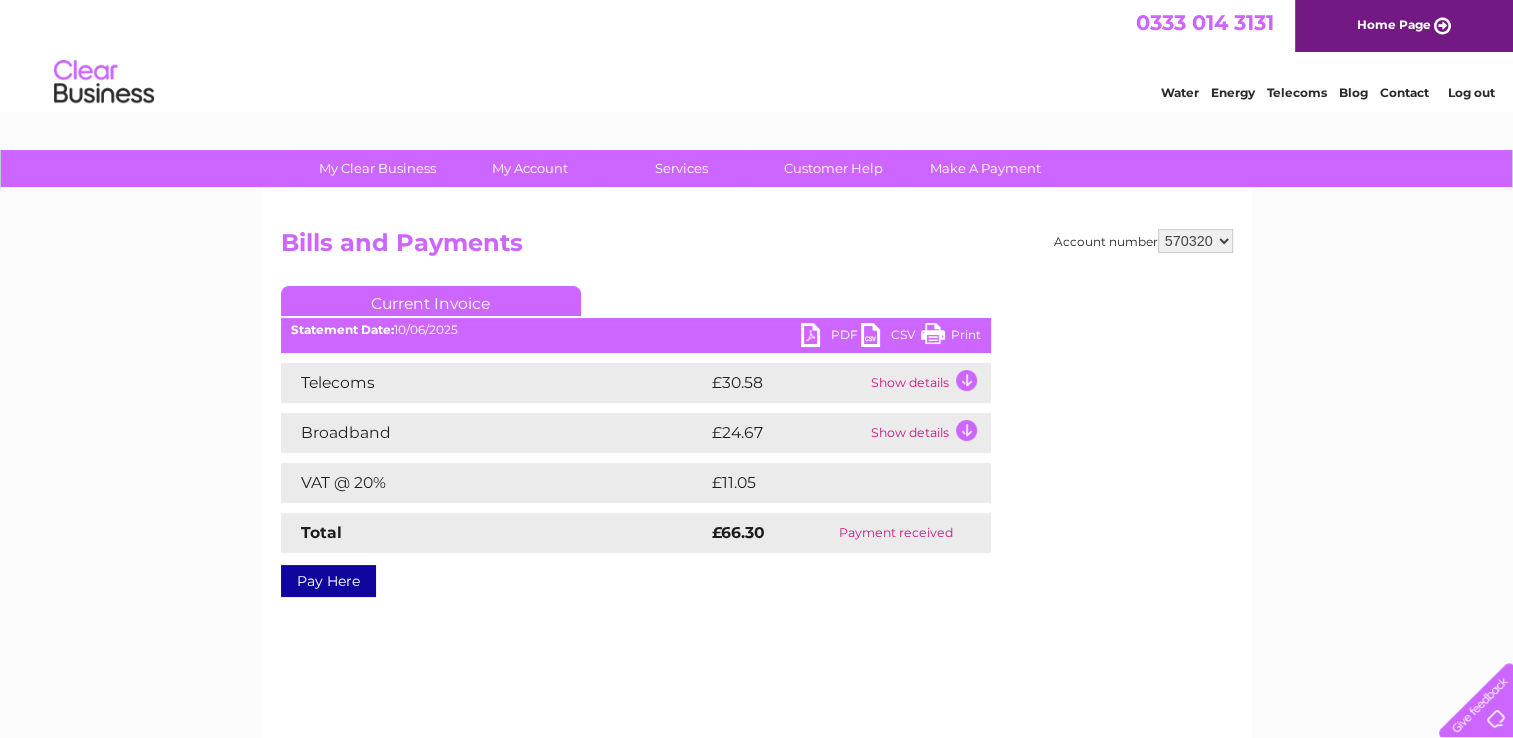 scroll, scrollTop: 0, scrollLeft: 0, axis: both 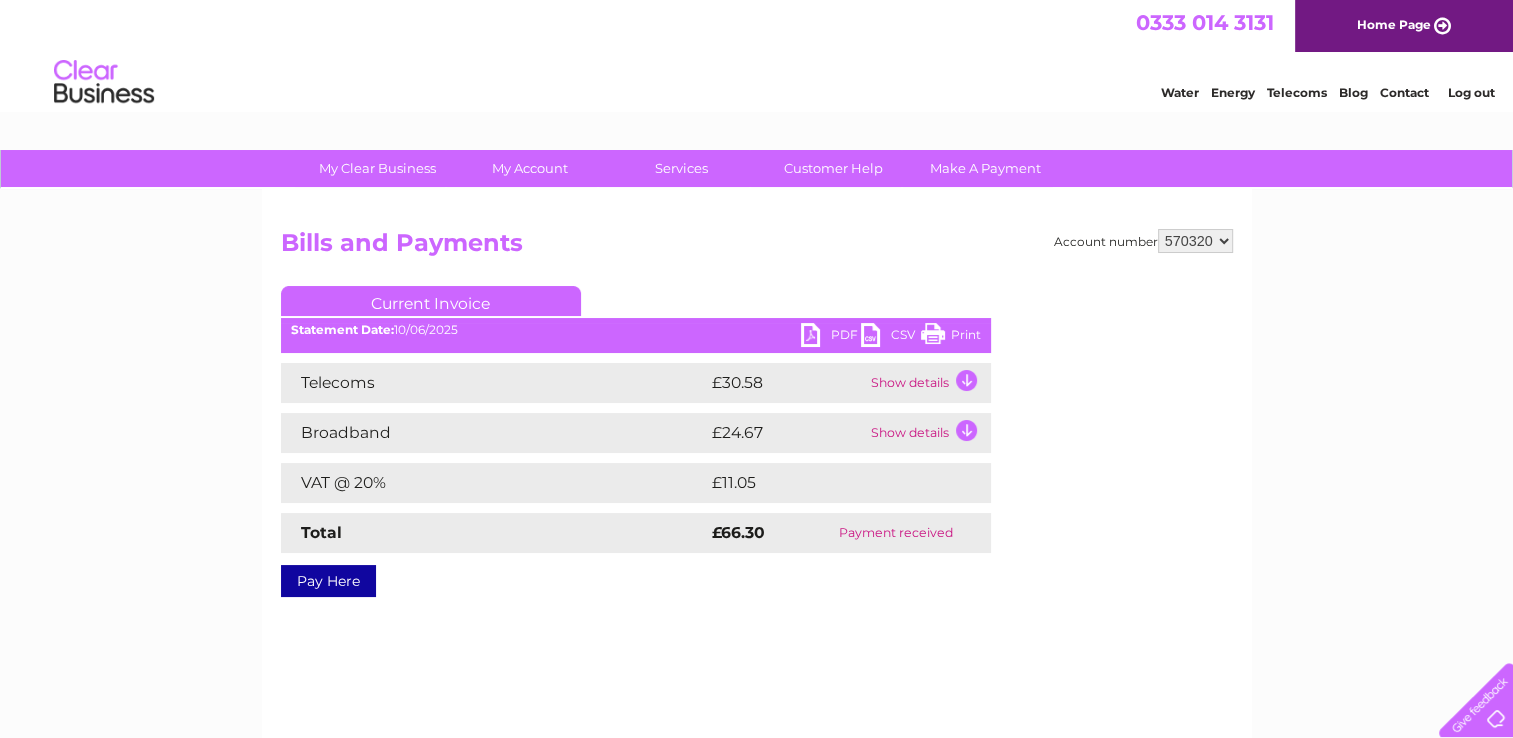 click on "PDF" at bounding box center (831, 337) 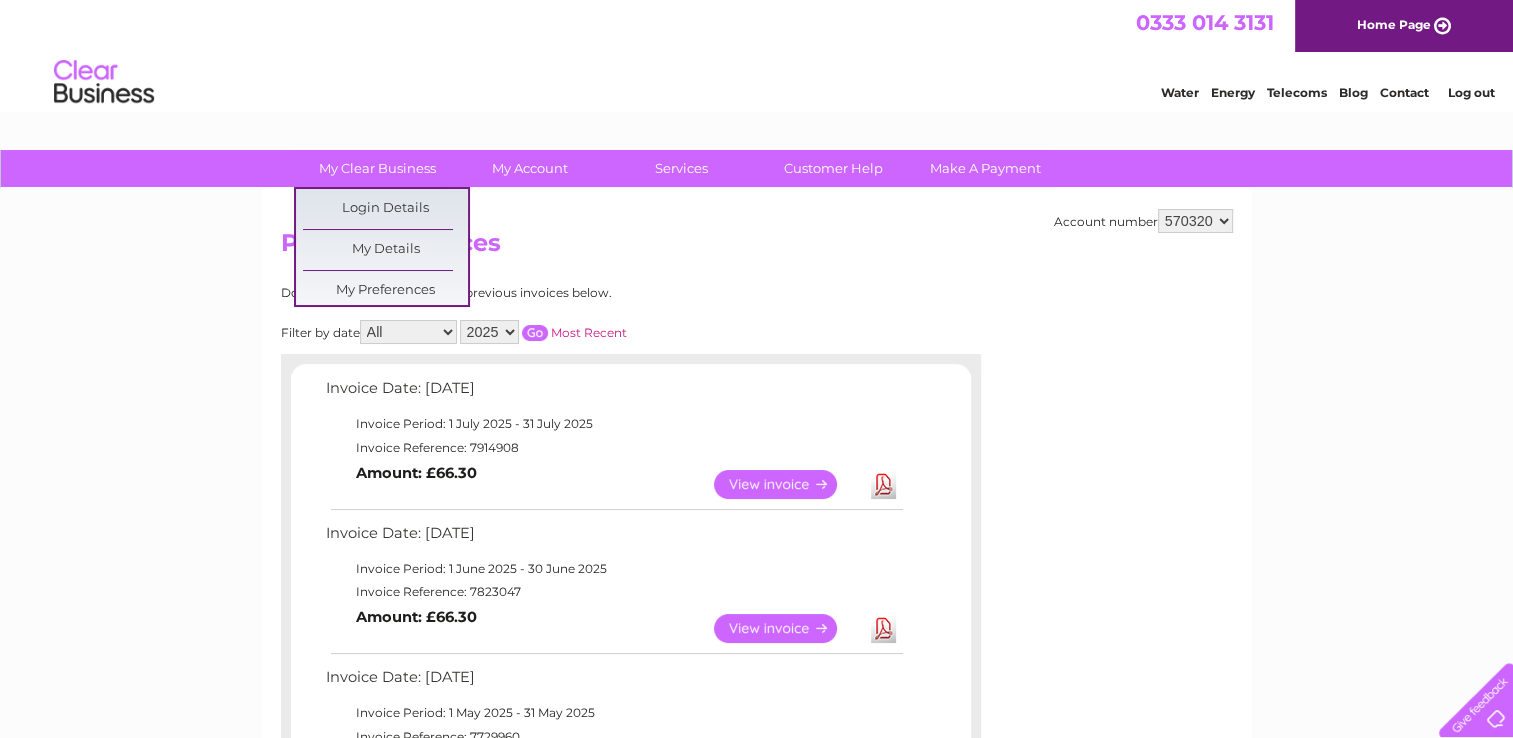 scroll, scrollTop: 0, scrollLeft: 0, axis: both 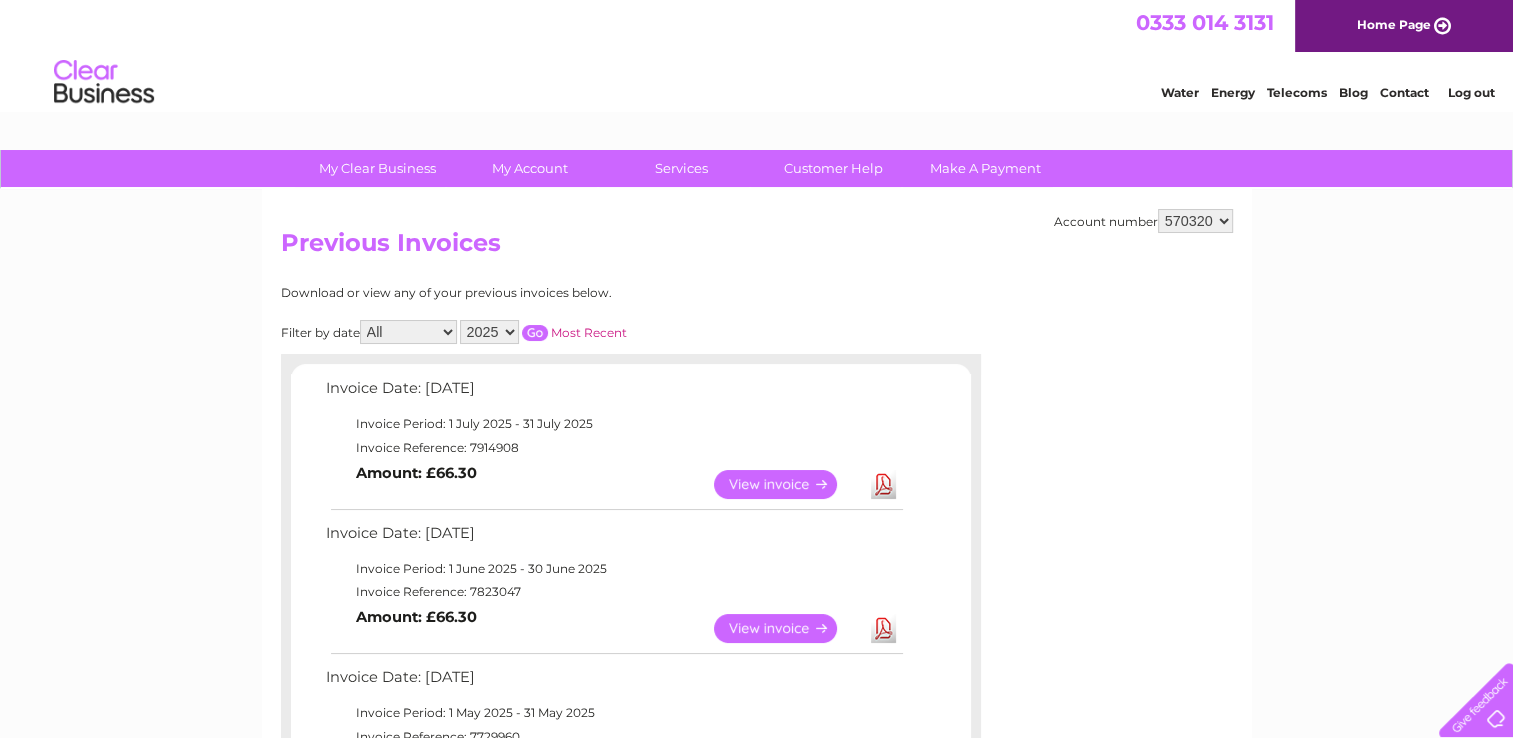 click on "View" at bounding box center [787, 484] 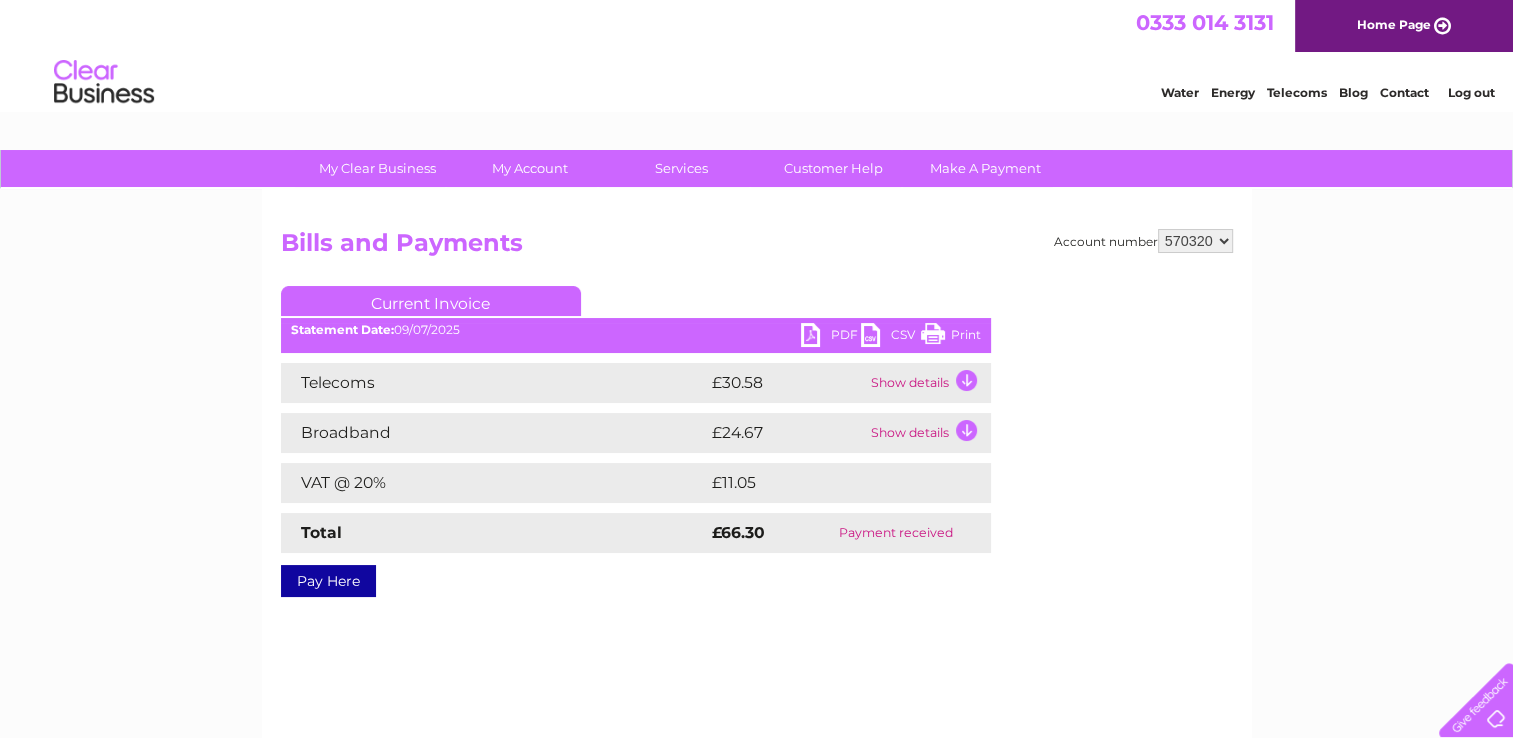 scroll, scrollTop: 0, scrollLeft: 0, axis: both 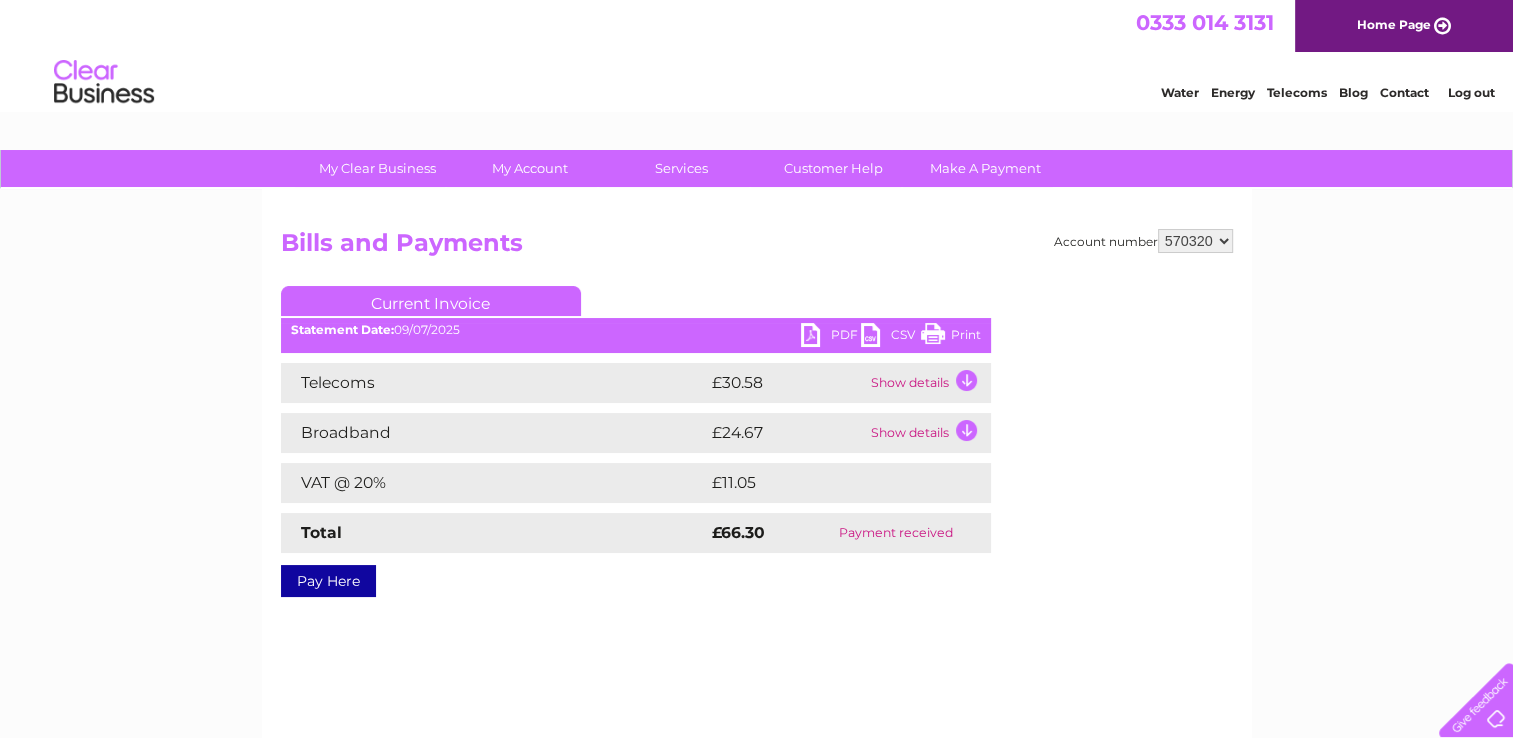 click on "PDF" at bounding box center [831, 337] 